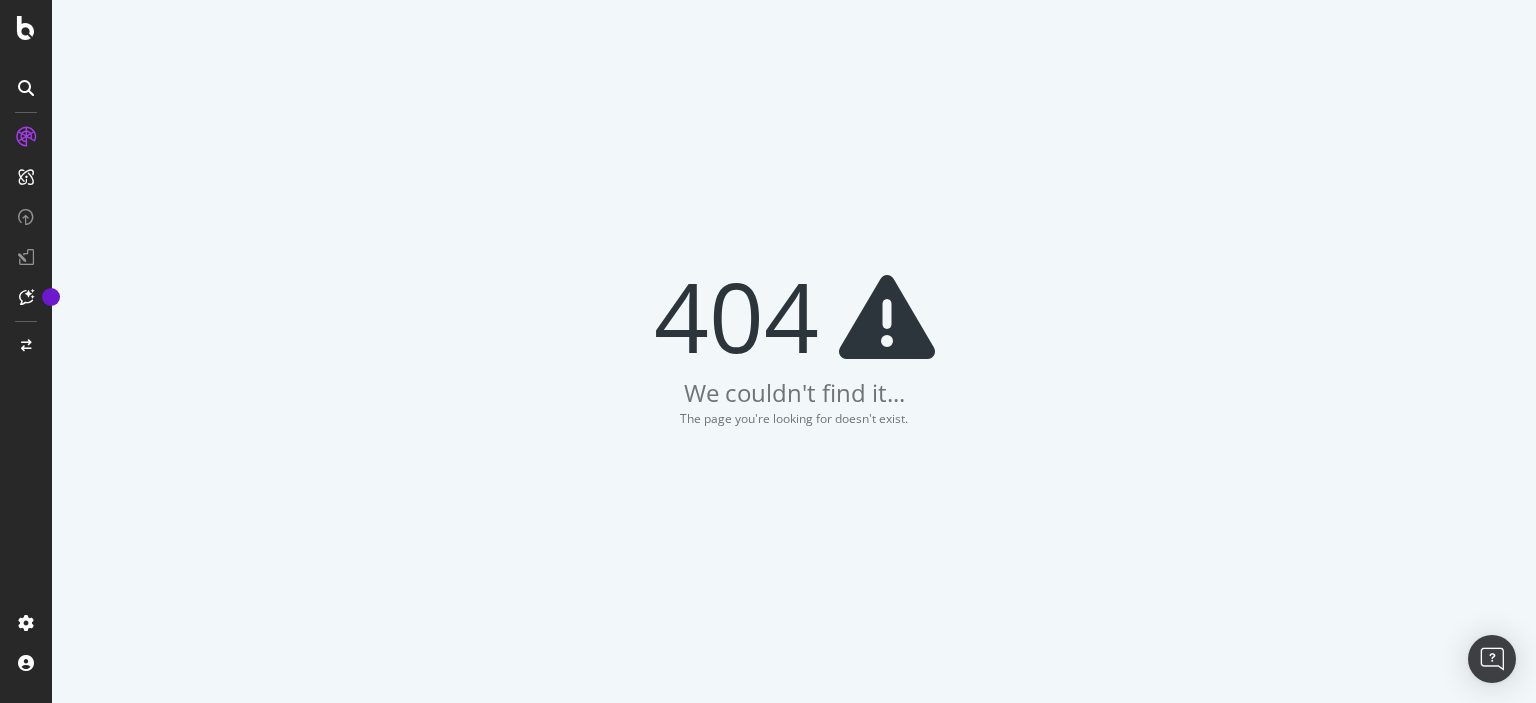 scroll, scrollTop: 0, scrollLeft: 0, axis: both 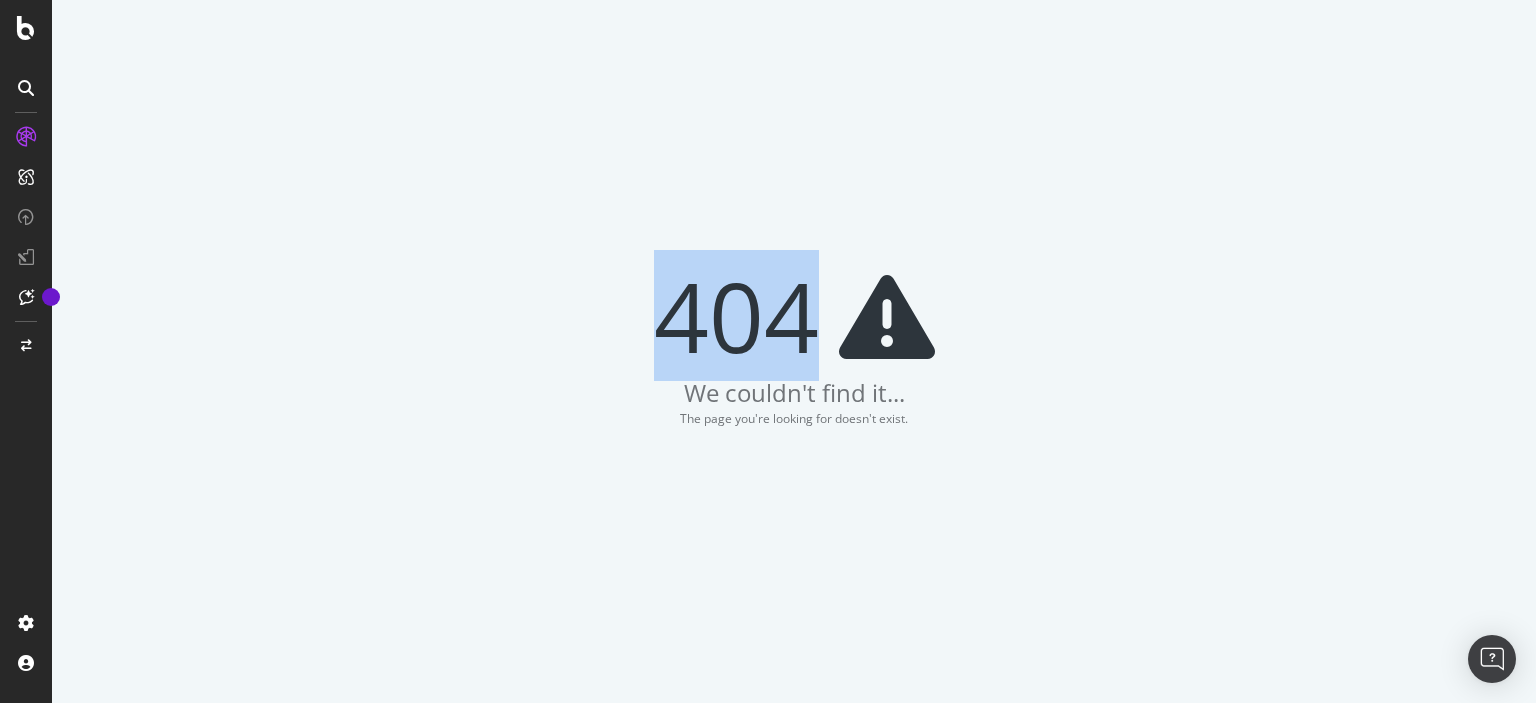 drag, startPoint x: 53, startPoint y: 7, endPoint x: 1325, endPoint y: 254, distance: 1295.7596 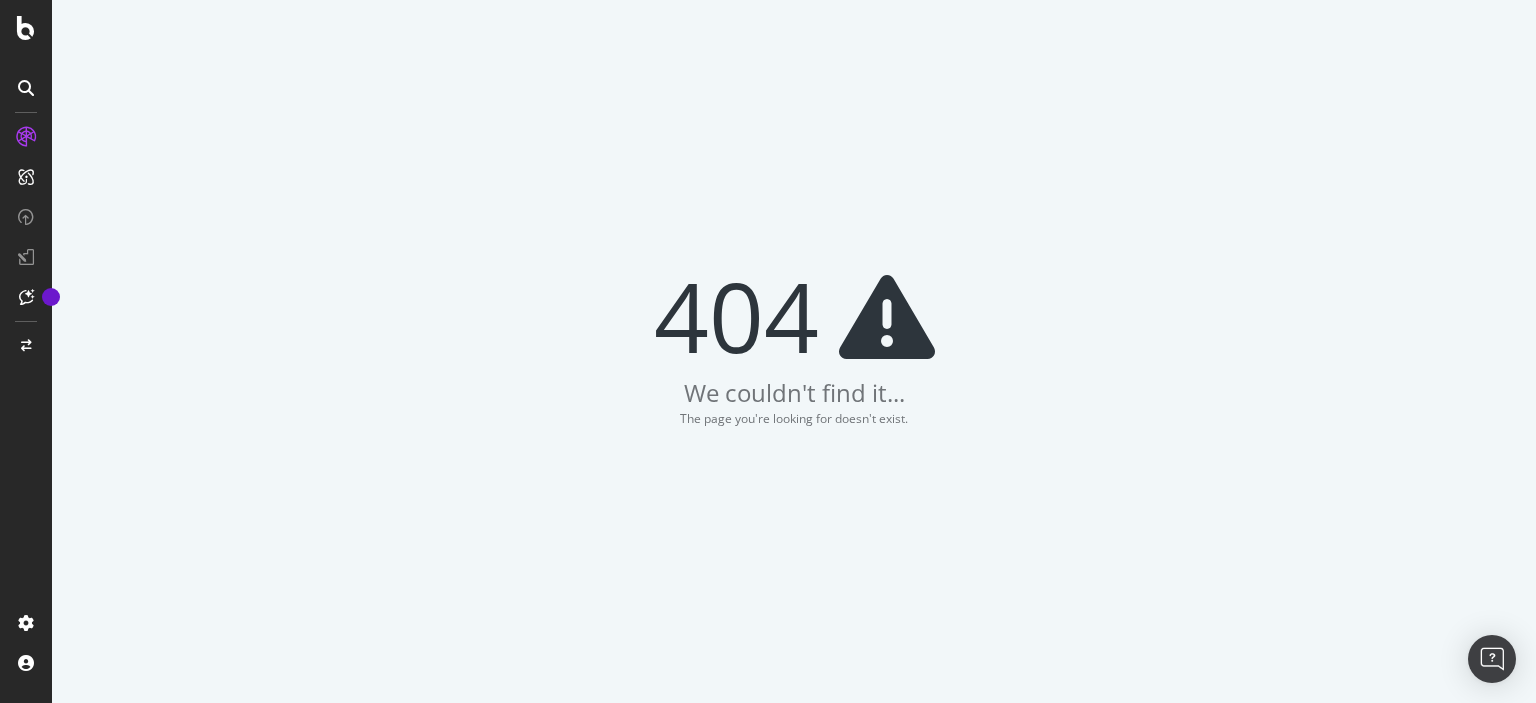 click on "404 We couldn't find it... The page you're looking for doesn't exist." at bounding box center [794, 351] 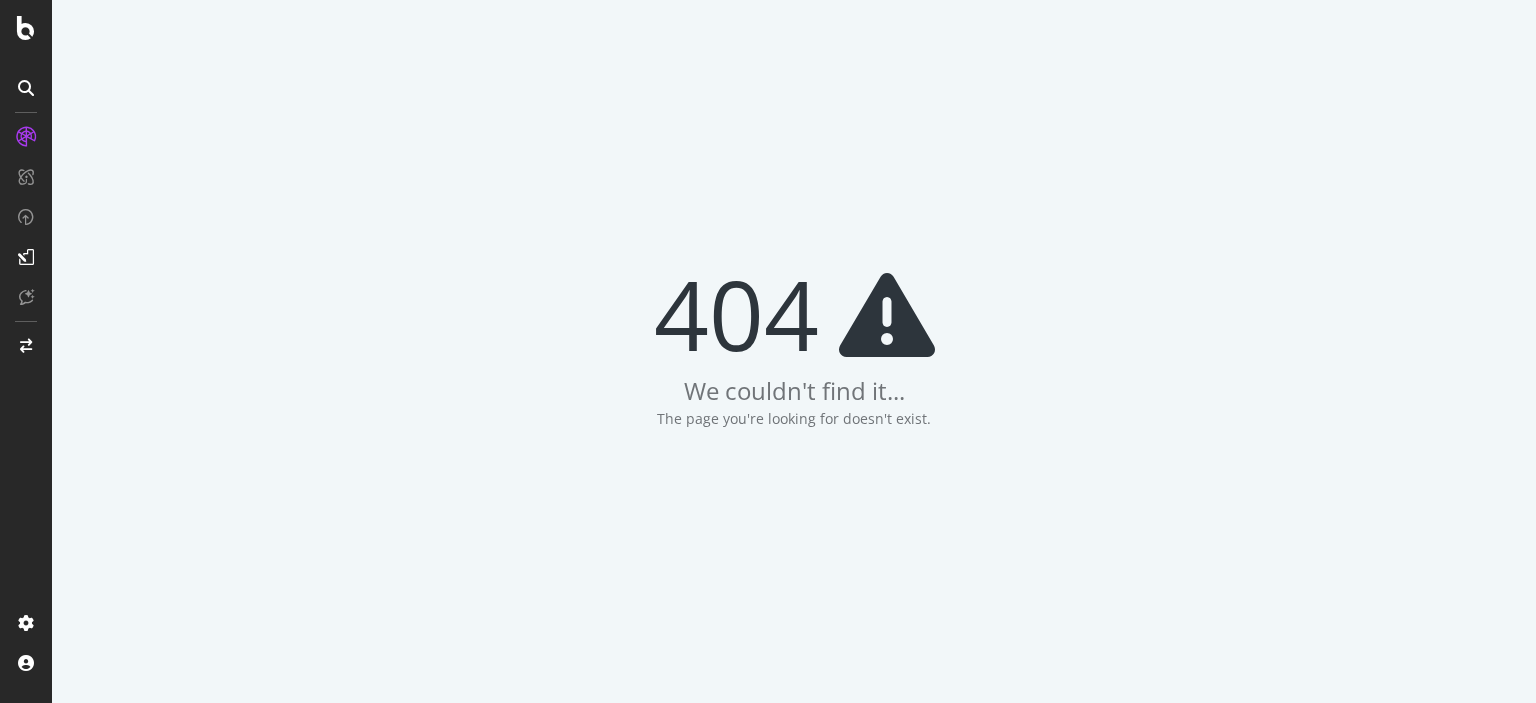 scroll, scrollTop: 0, scrollLeft: 0, axis: both 